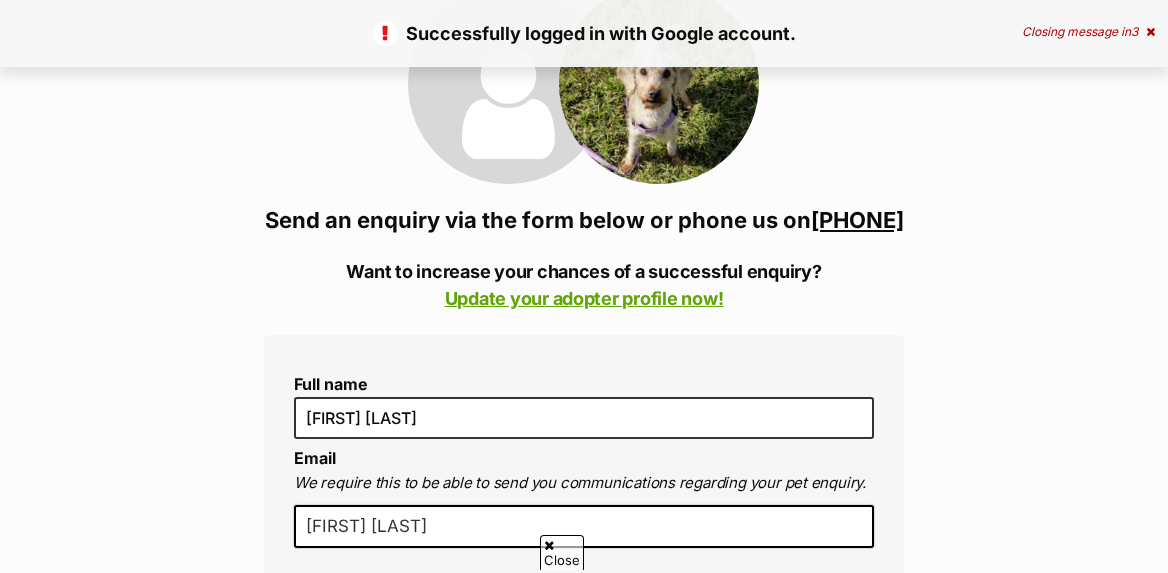 scroll, scrollTop: 270, scrollLeft: 0, axis: vertical 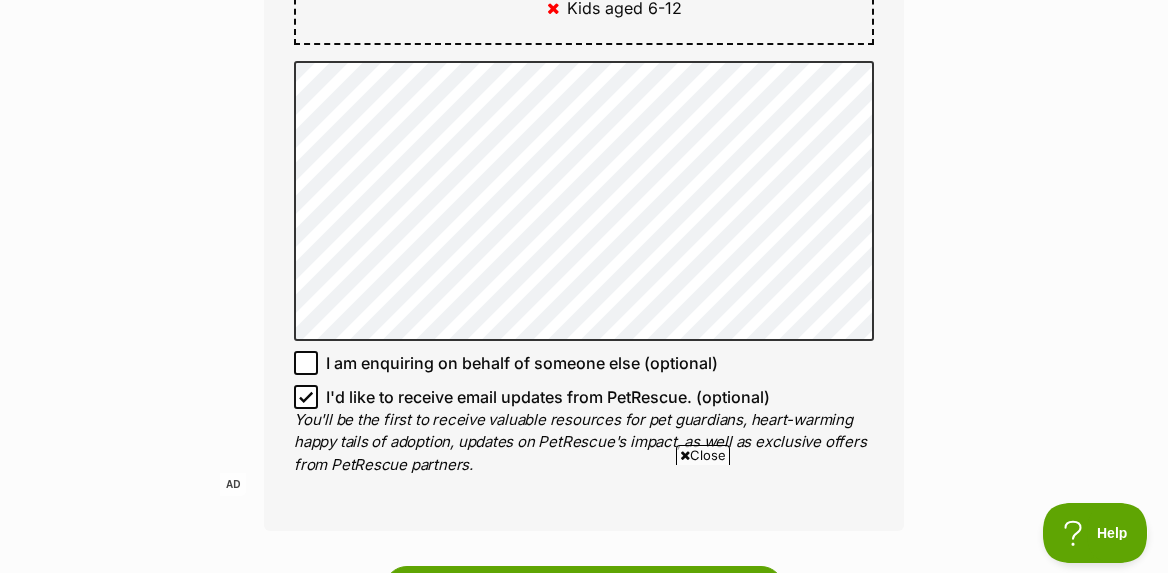 click 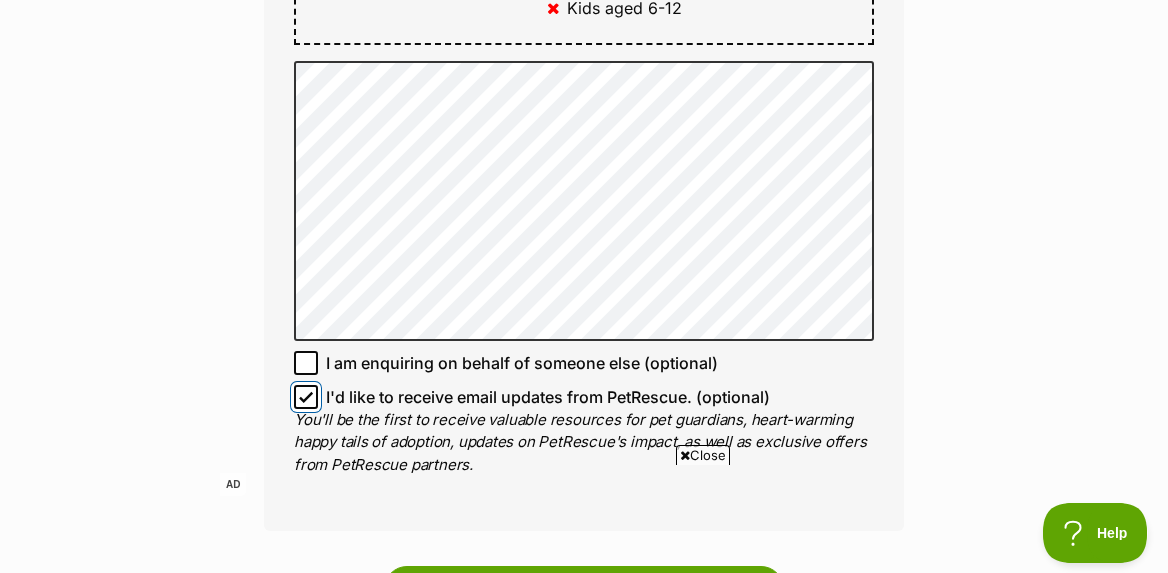 click on "I'd like to receive email updates from PetRescue. (optional)" at bounding box center (306, 397) 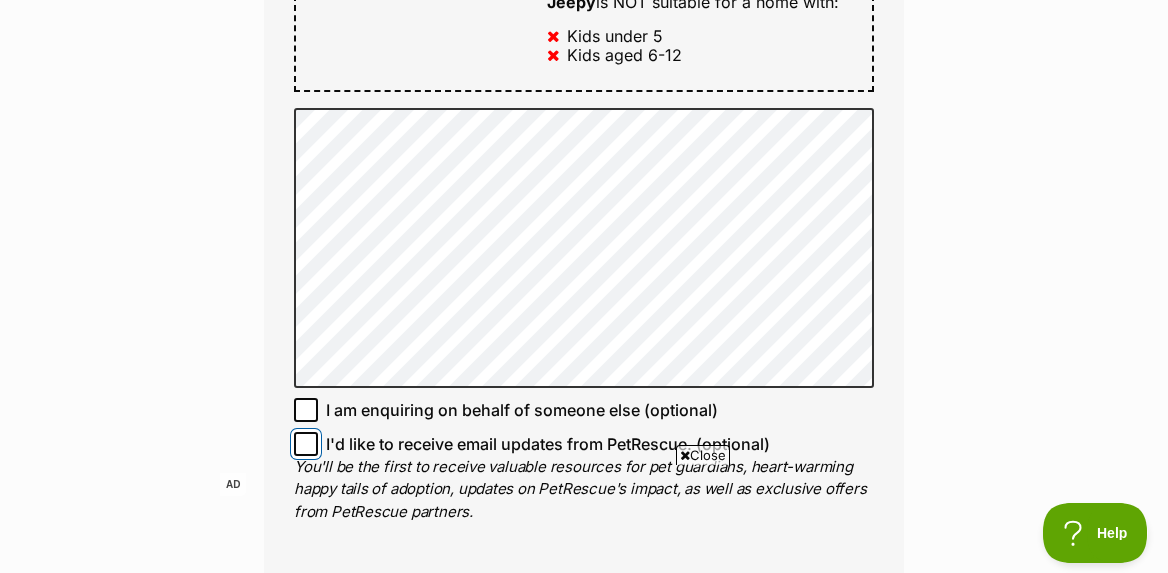 scroll, scrollTop: 1381, scrollLeft: 0, axis: vertical 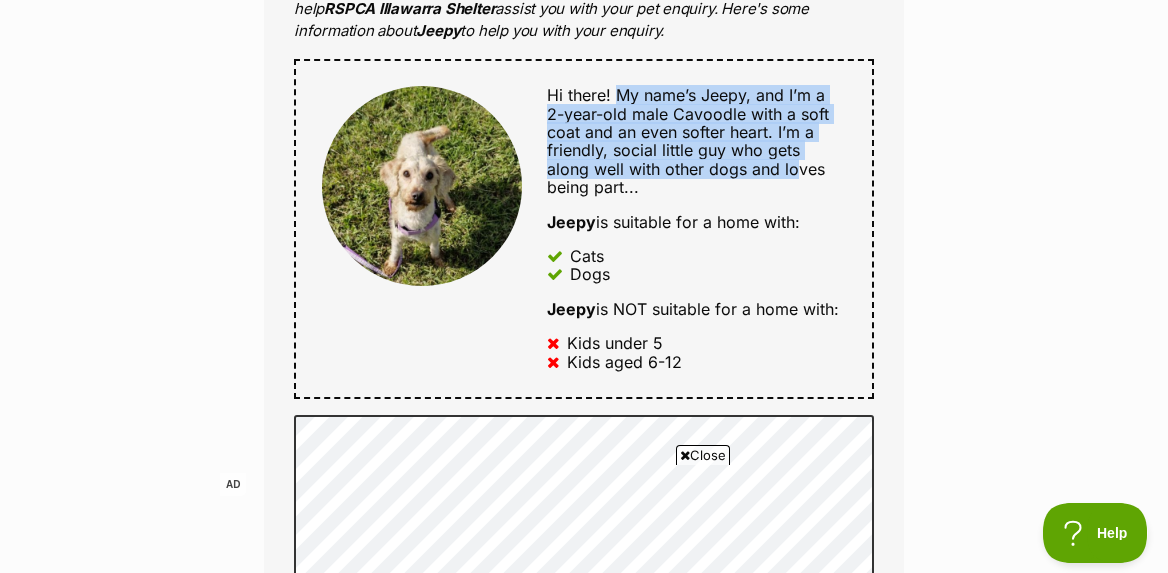 drag, startPoint x: 617, startPoint y: 119, endPoint x: 752, endPoint y: 200, distance: 157.4357 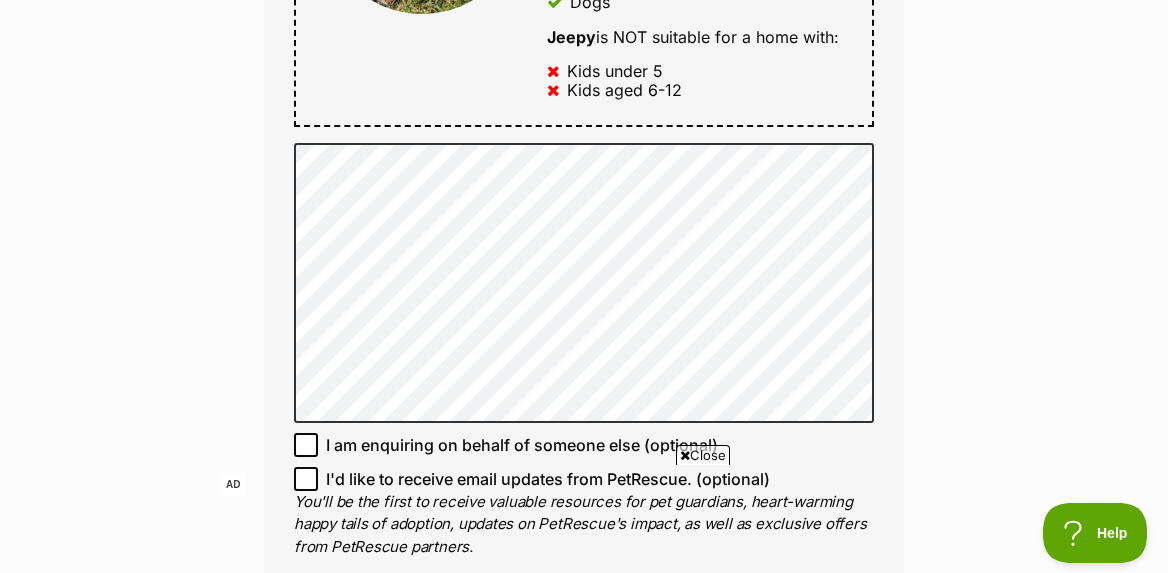 scroll, scrollTop: 1358, scrollLeft: 0, axis: vertical 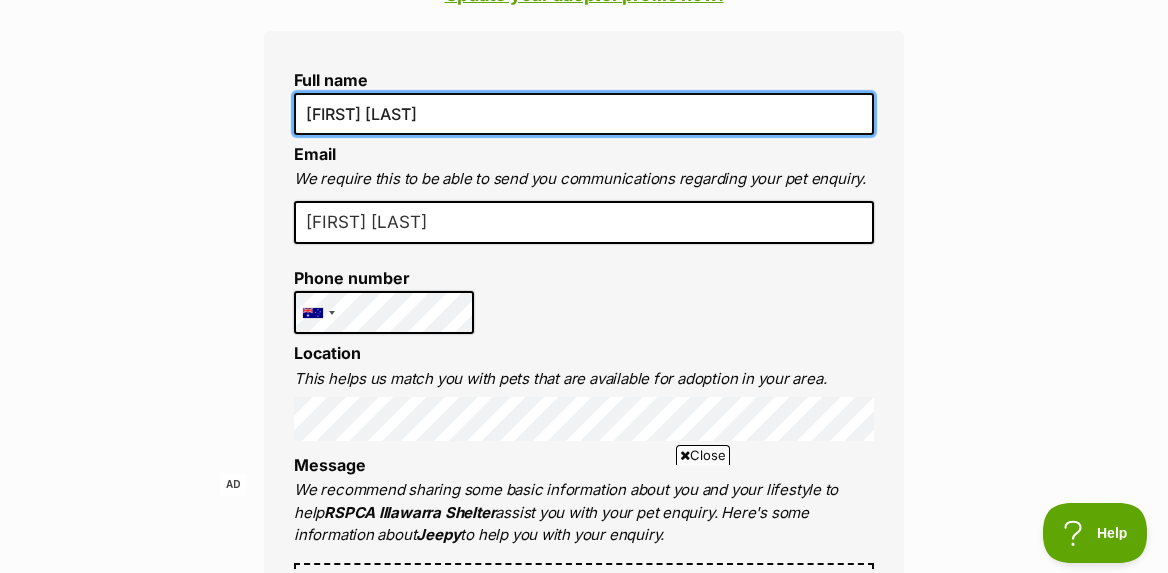 click on "Chrissie Walkden-Brown" at bounding box center (584, 114) 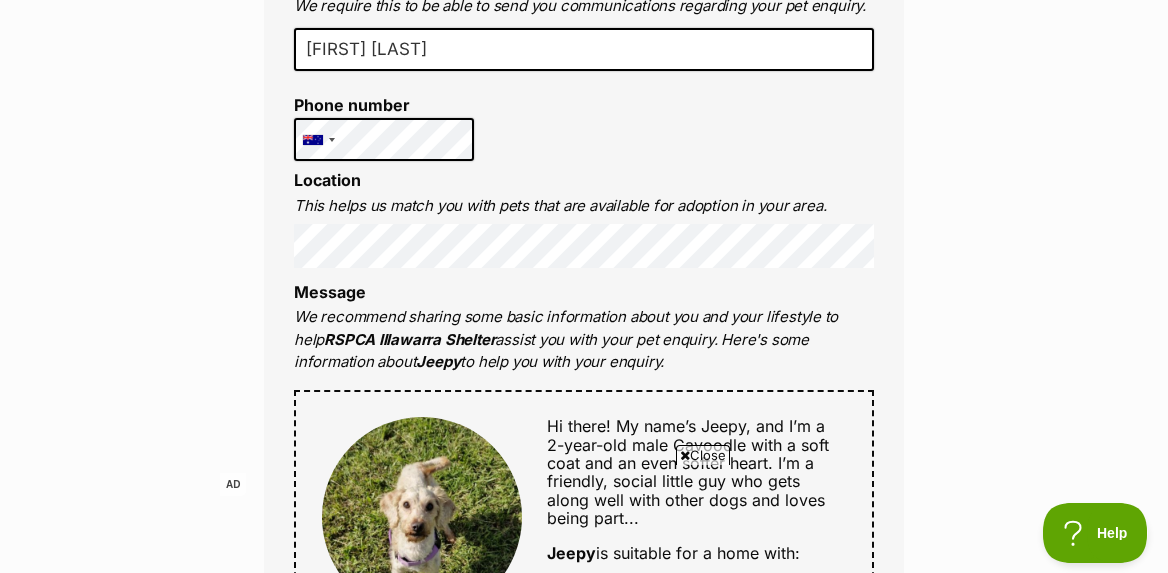 scroll, scrollTop: 765, scrollLeft: 0, axis: vertical 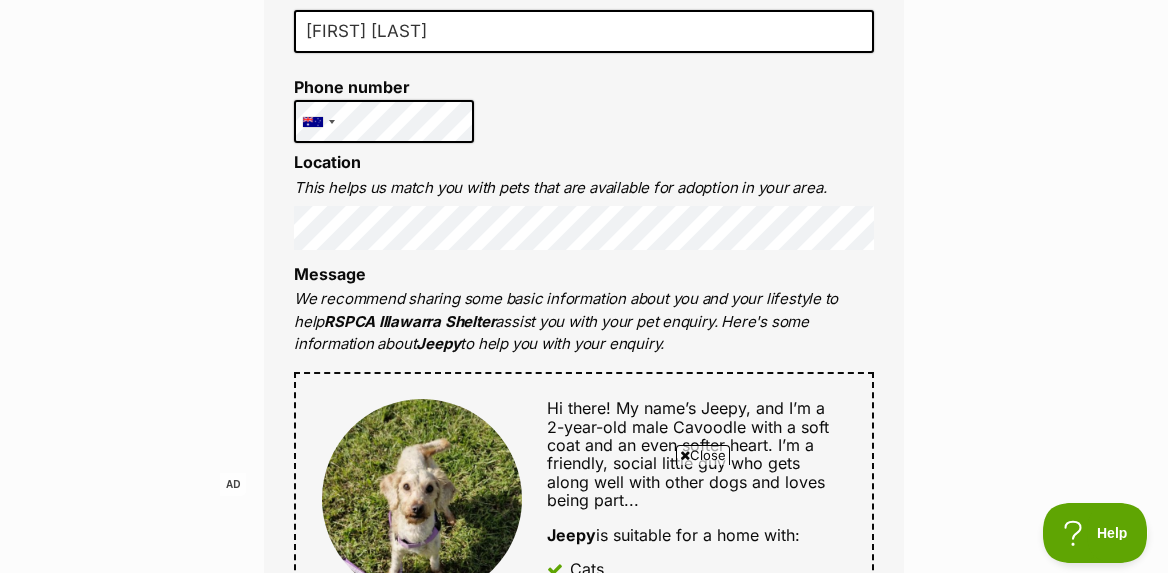 type on "Christina Walkden-Brown" 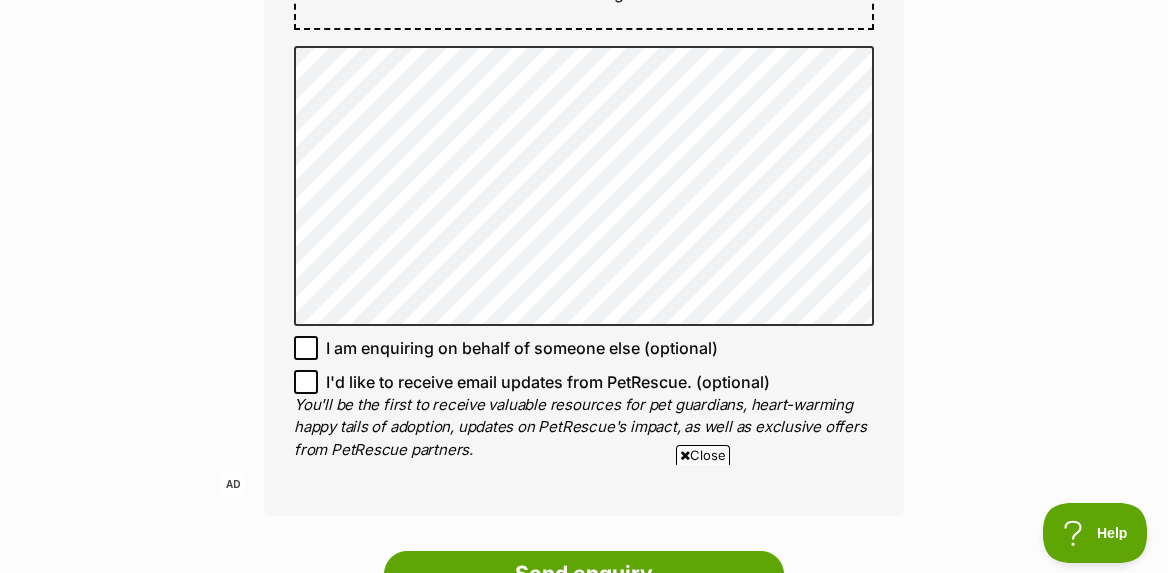 scroll, scrollTop: 1446, scrollLeft: 0, axis: vertical 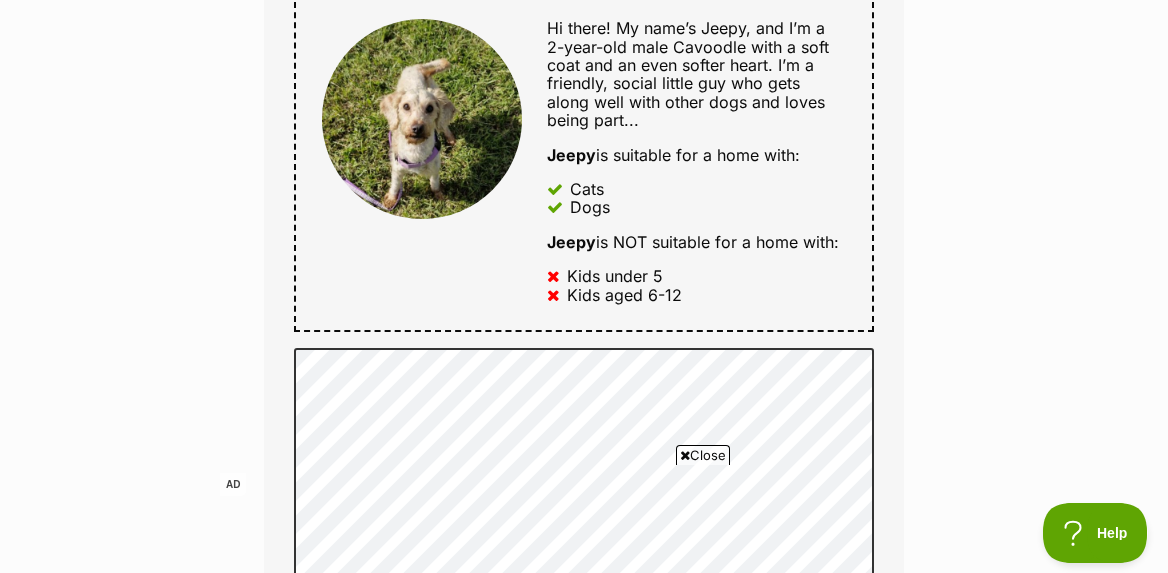 click on "Hi there! My name’s Jeepy, and I’m a 2-year-old male Cavoodle with a soft coat and an even softer heart. I’m a friendly, social little guy who gets along well with other dogs and loves being part..." at bounding box center [688, 74] 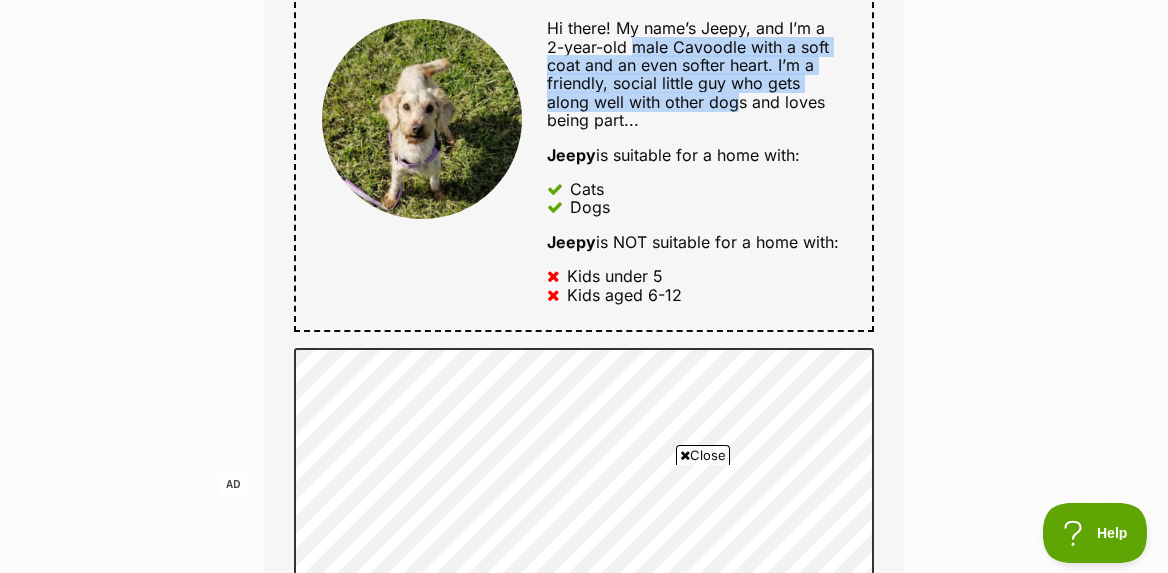 drag, startPoint x: 616, startPoint y: 73, endPoint x: 695, endPoint y: 141, distance: 104.23531 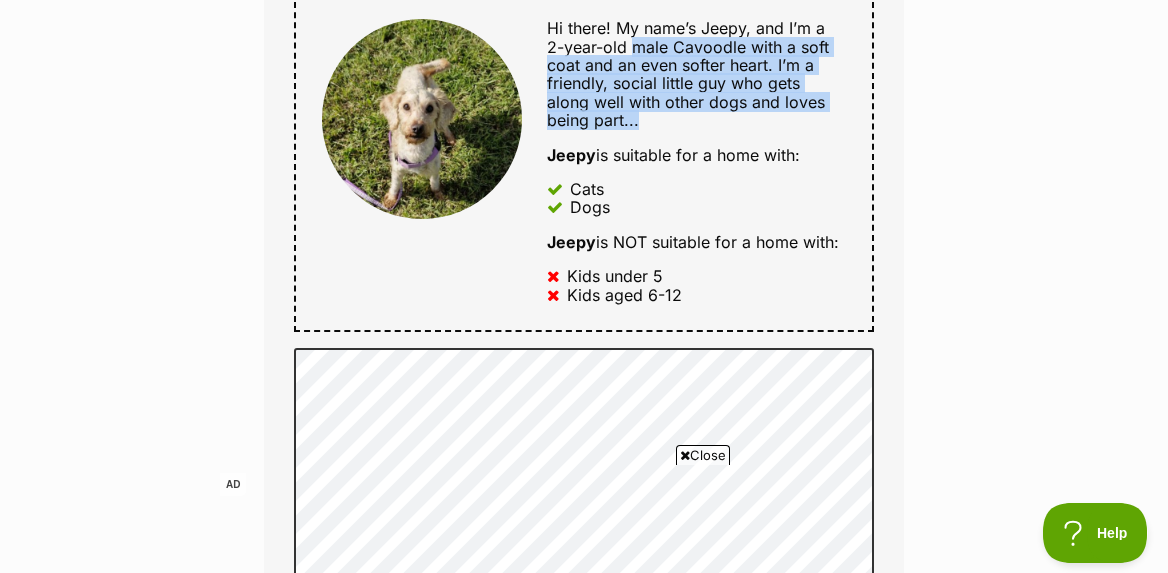 click on "Hi there! My name’s Jeepy, and I’m a 2-year-old male Cavoodle with a soft coat and an even softer heart. I’m a friendly, social little guy who gets along well with other dogs and loves being part..." at bounding box center (696, 74) 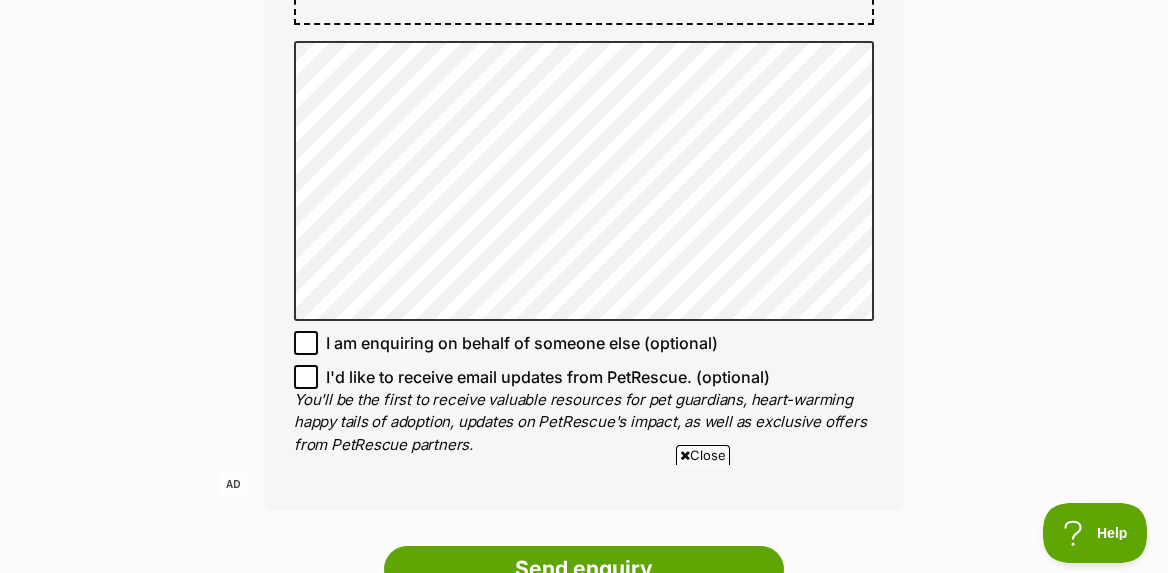 scroll, scrollTop: 1454, scrollLeft: 0, axis: vertical 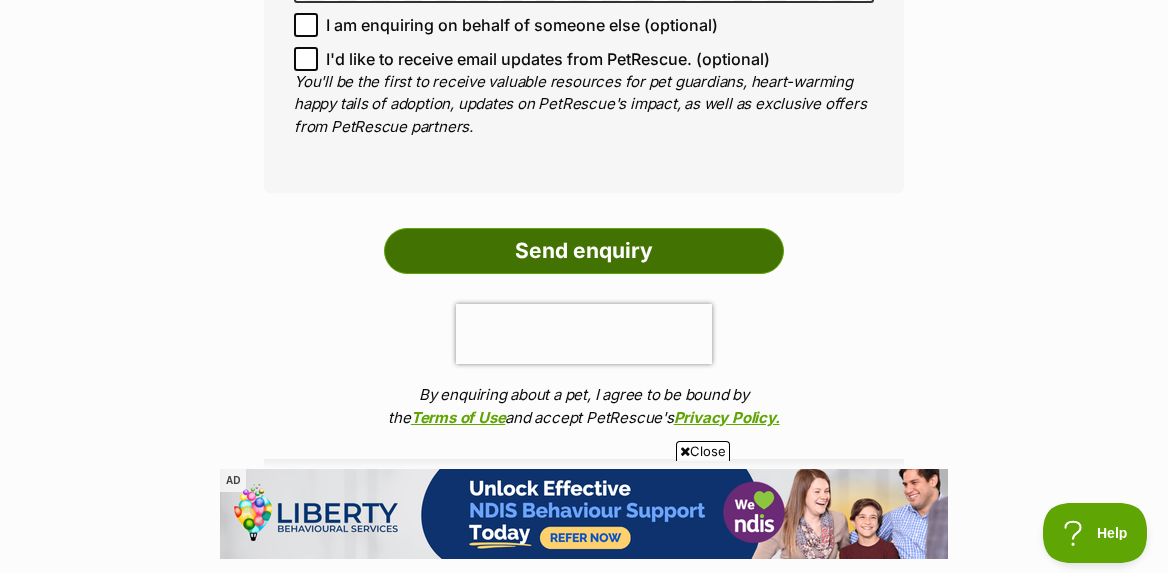 click on "Send enquiry" at bounding box center [584, 251] 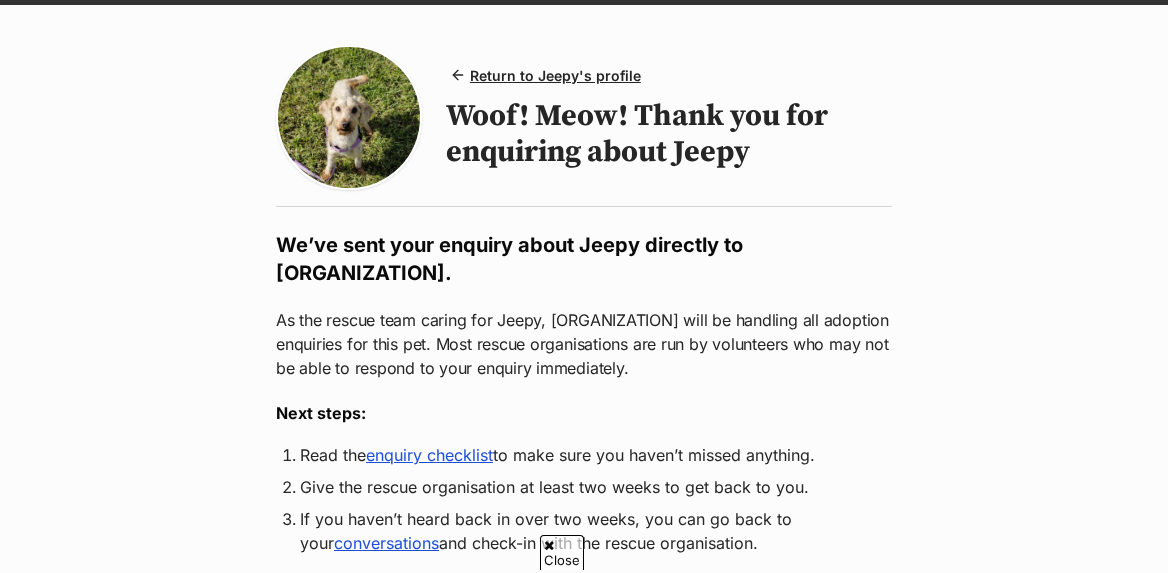 scroll, scrollTop: 137, scrollLeft: 0, axis: vertical 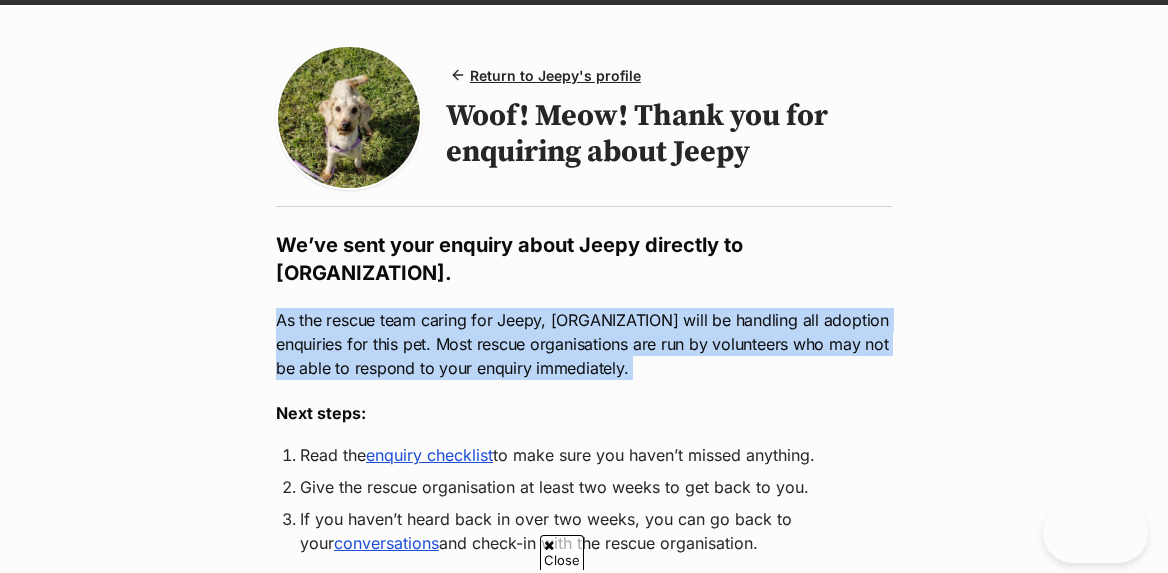 drag, startPoint x: 355, startPoint y: 307, endPoint x: 573, endPoint y: 387, distance: 232.21542 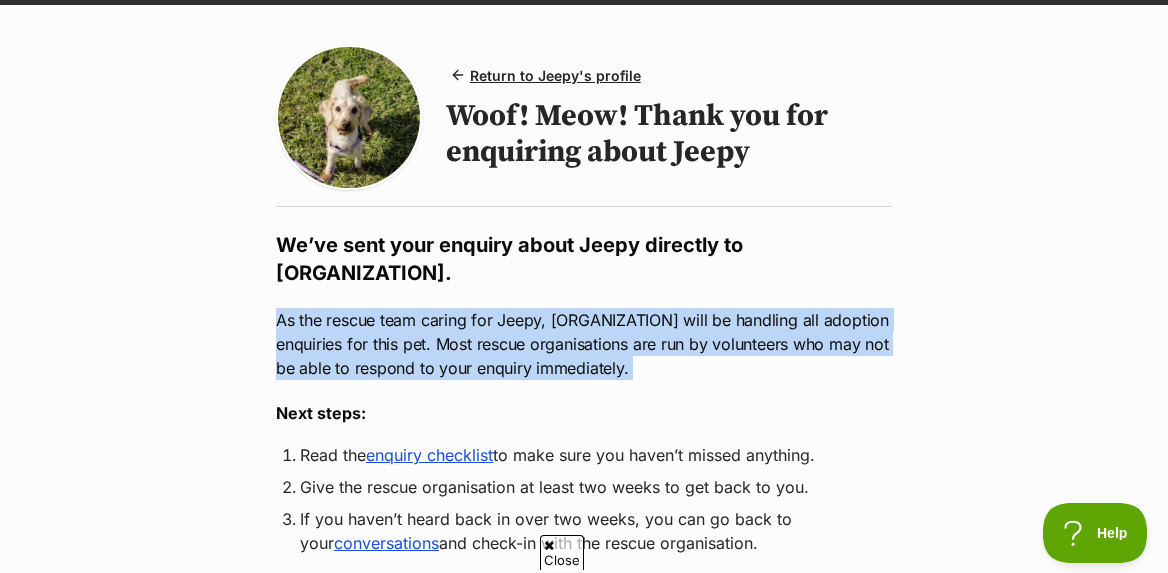 scroll, scrollTop: 0, scrollLeft: 0, axis: both 